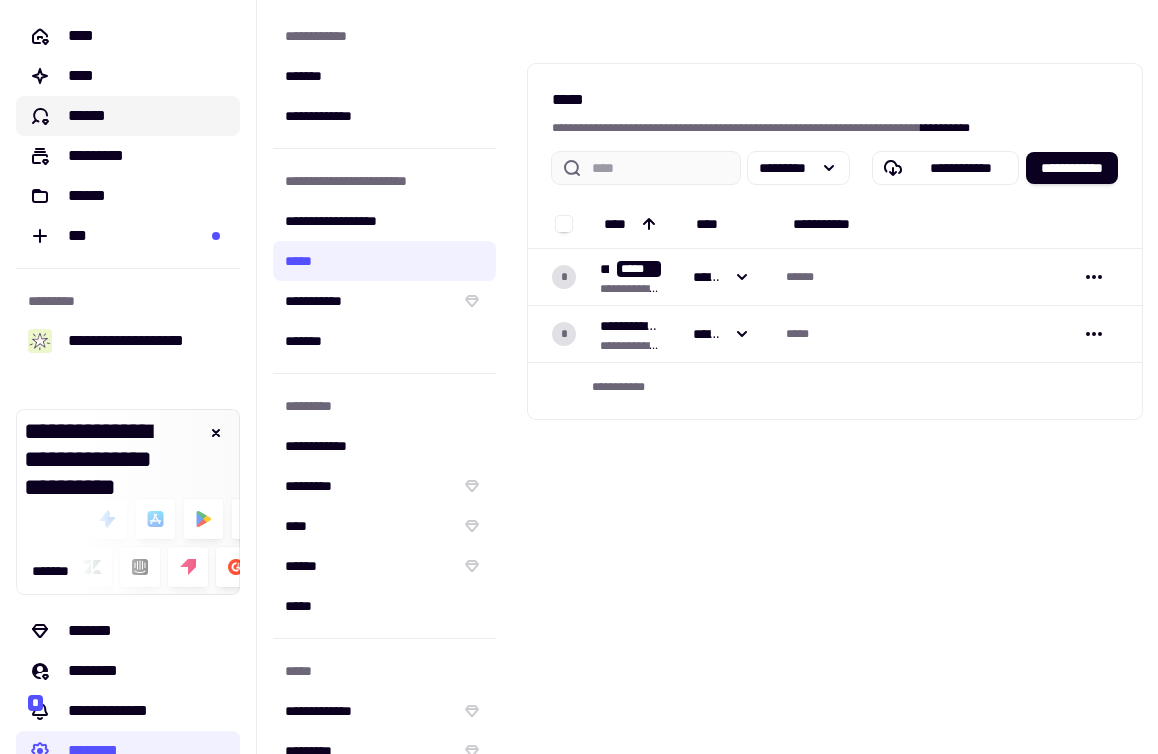 scroll, scrollTop: 0, scrollLeft: 0, axis: both 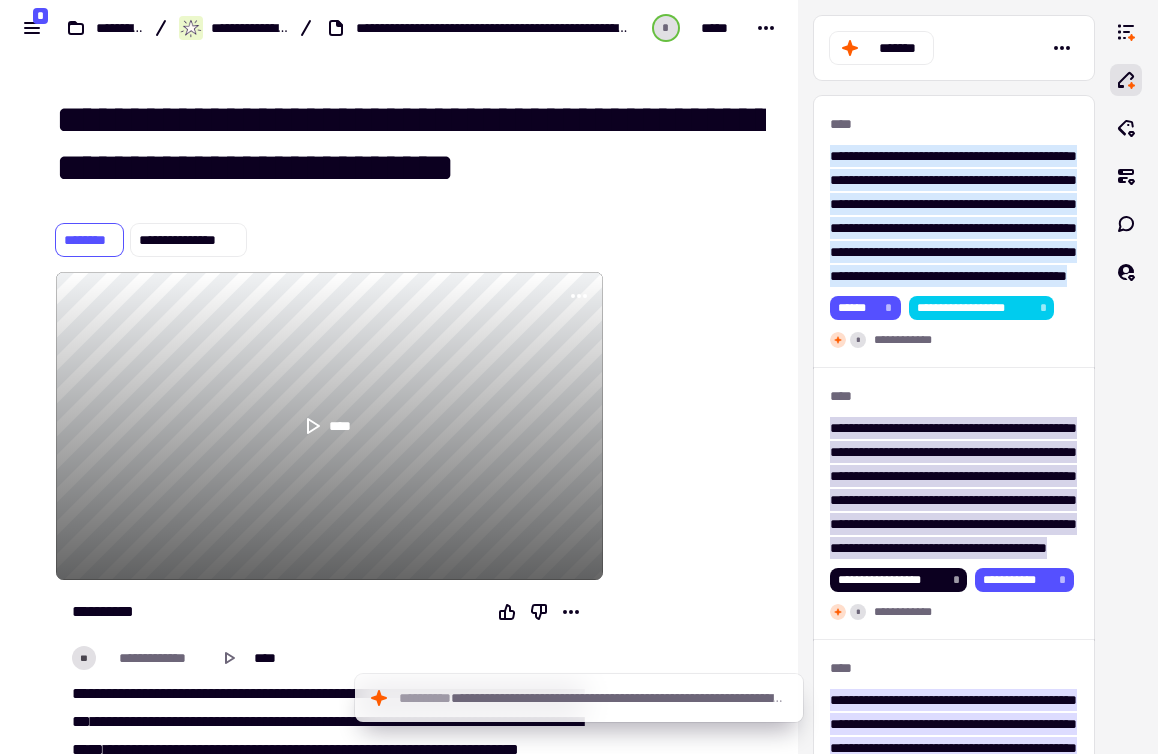 click on "**********" 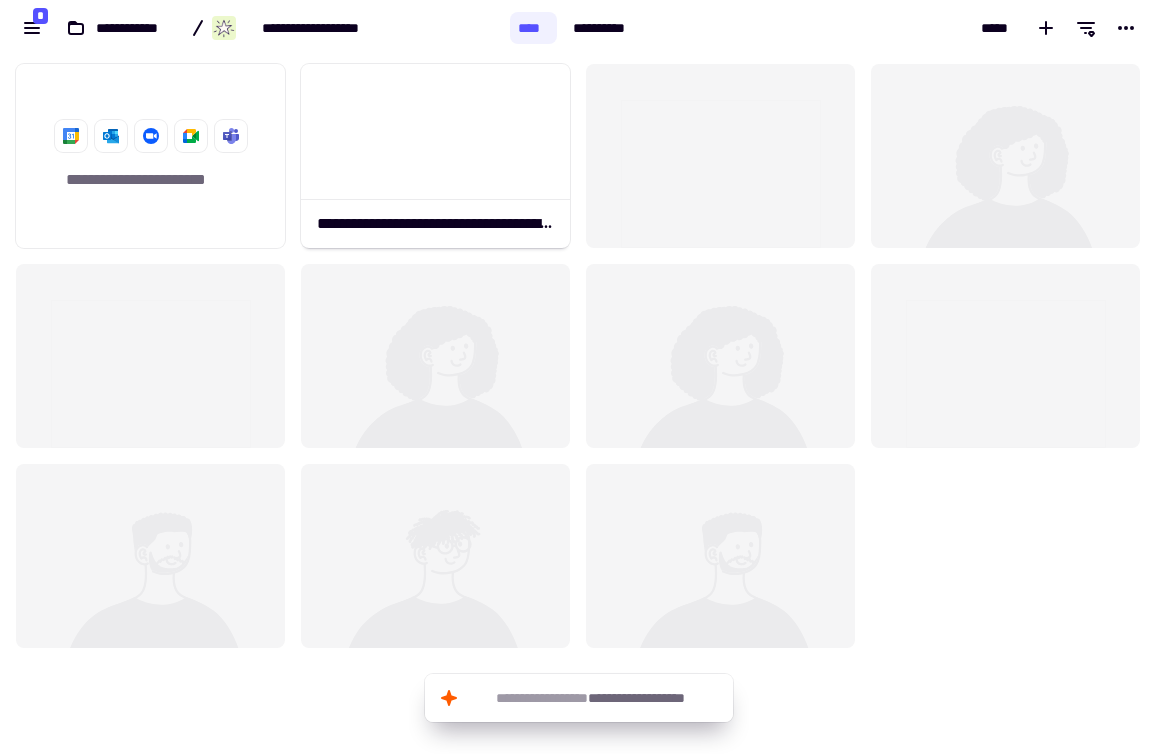 scroll, scrollTop: 1, scrollLeft: 1, axis: both 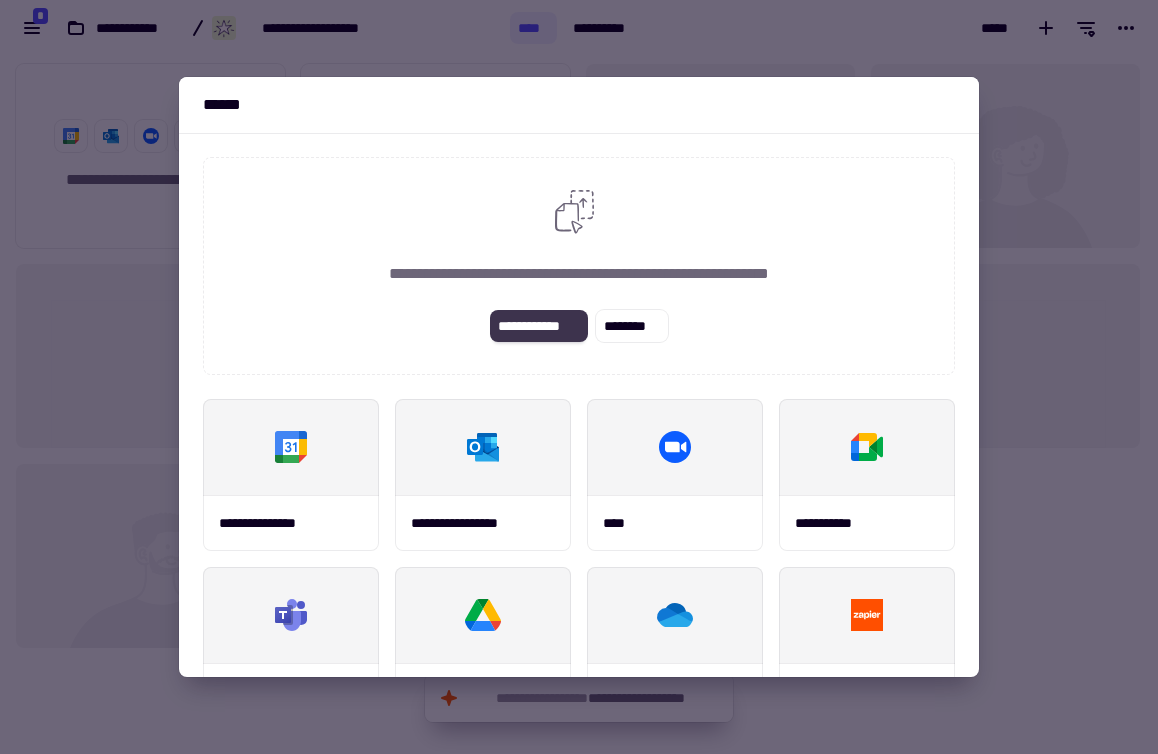 click on "**********" 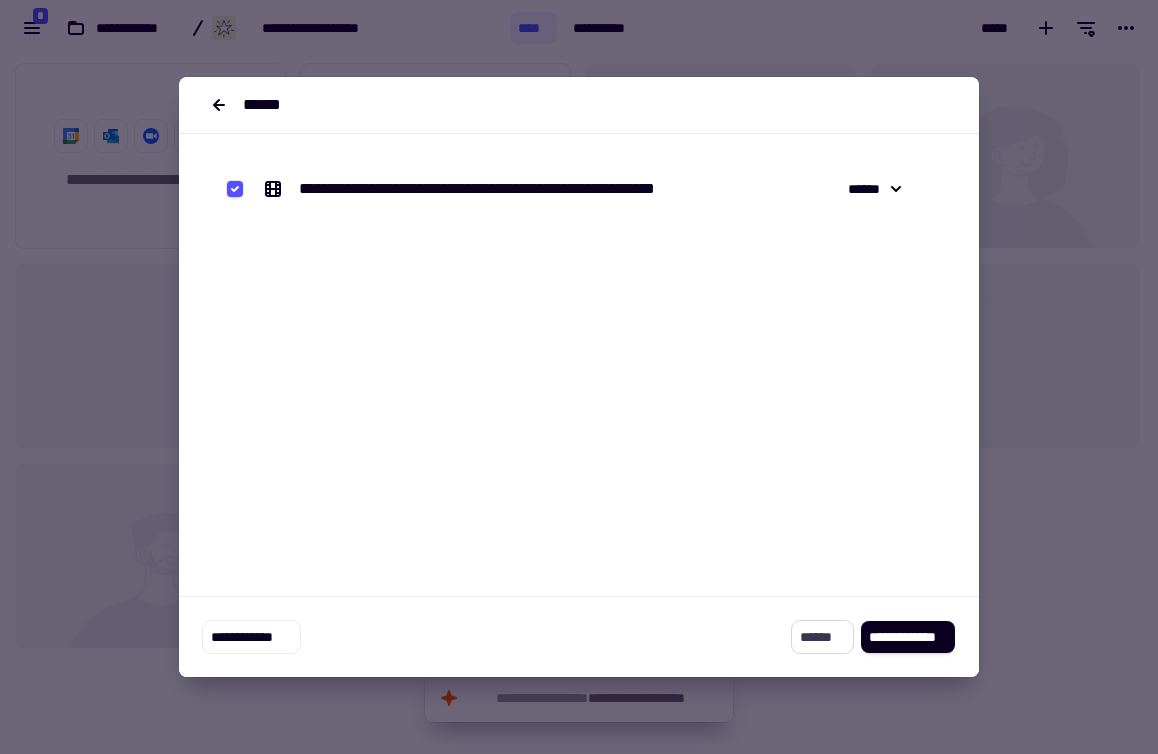 click on "******" 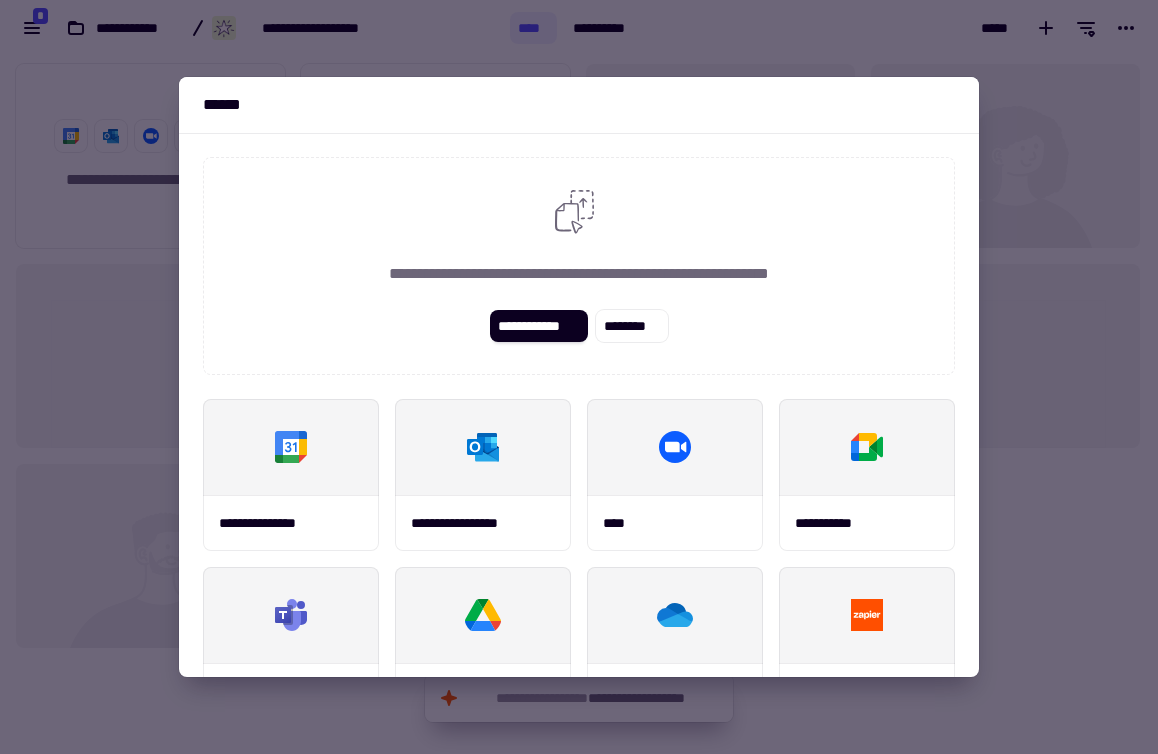 click at bounding box center (579, 377) 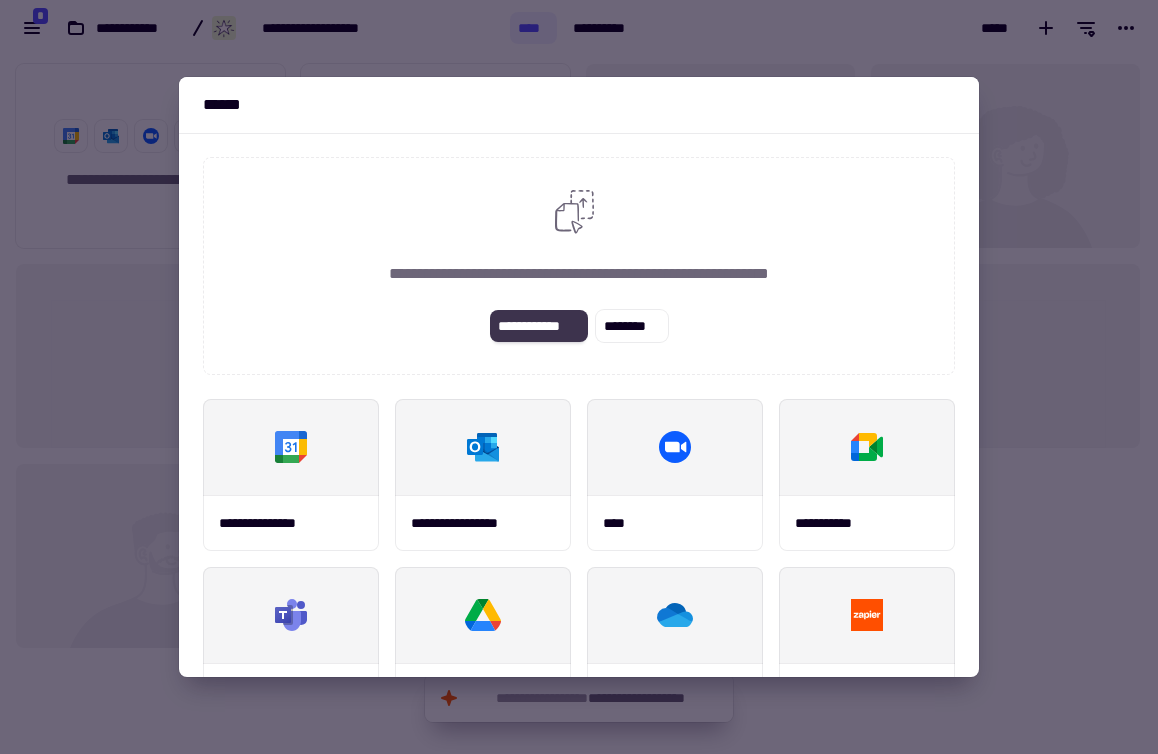 click on "**********" 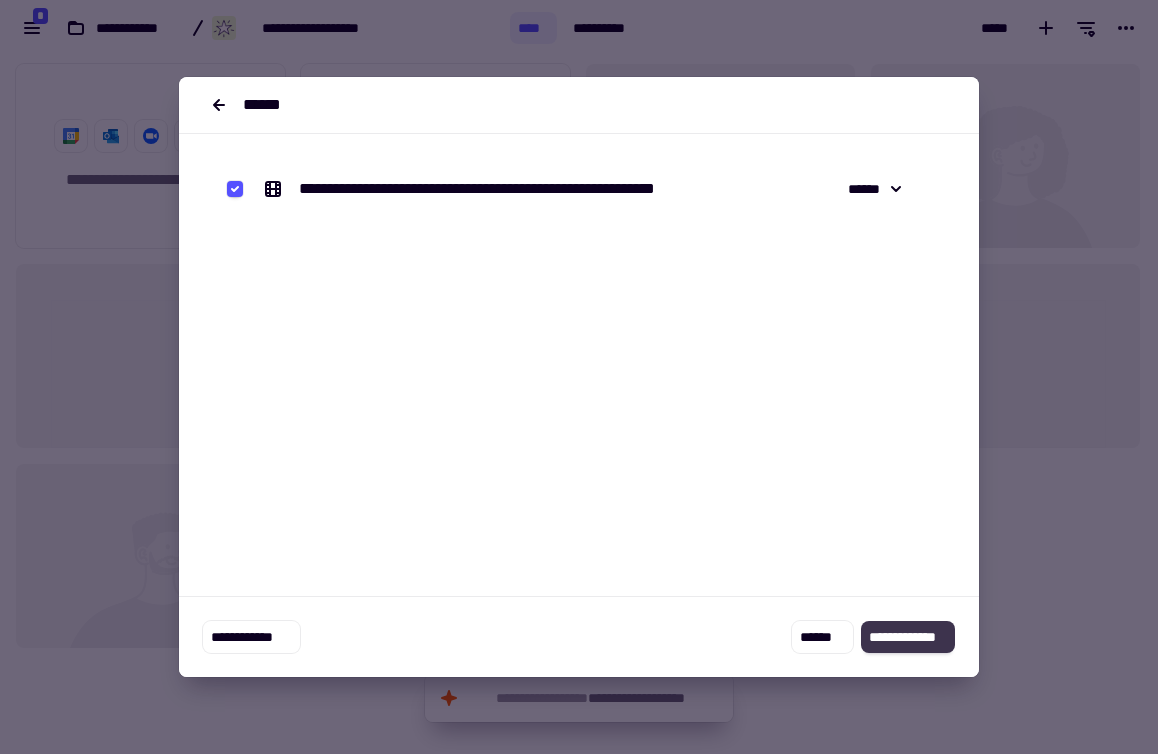 click on "**********" 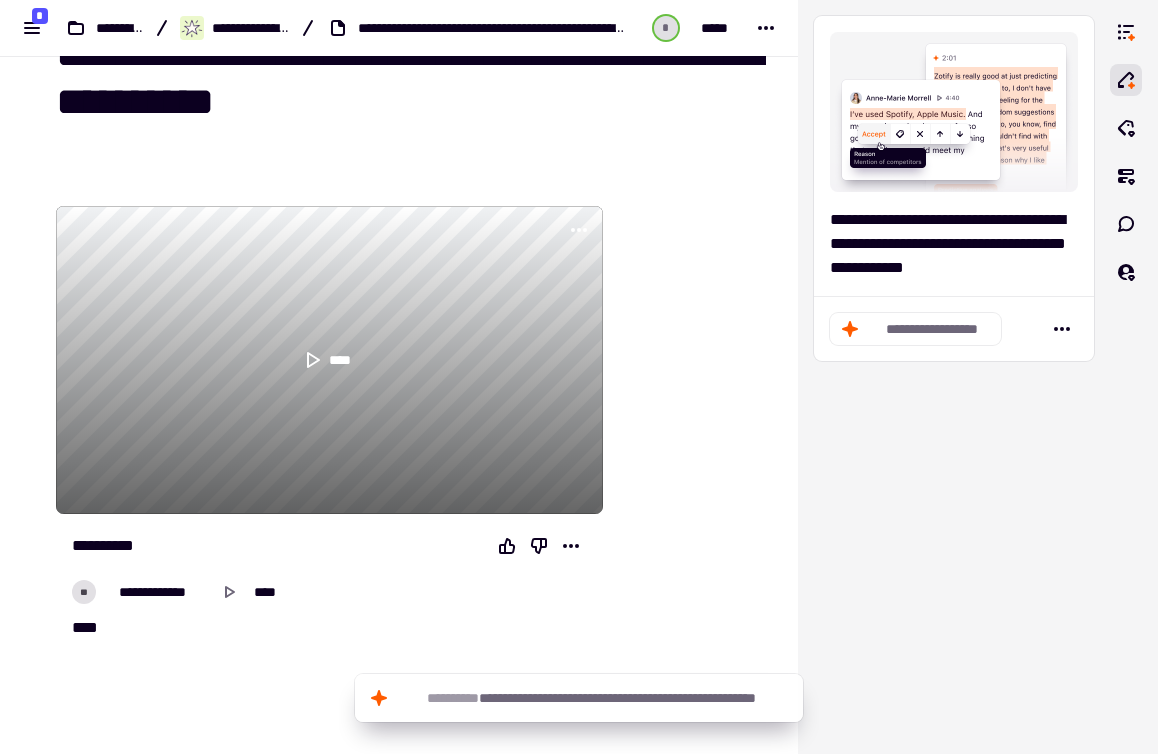 scroll, scrollTop: 60, scrollLeft: 0, axis: vertical 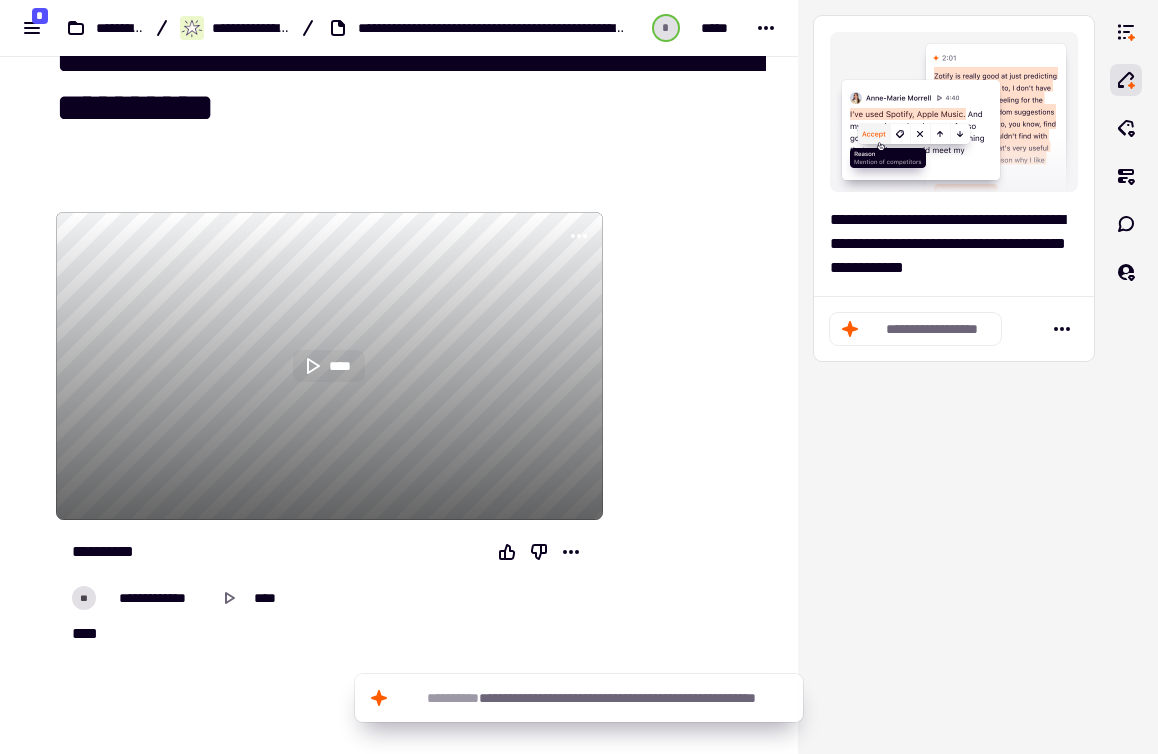 click 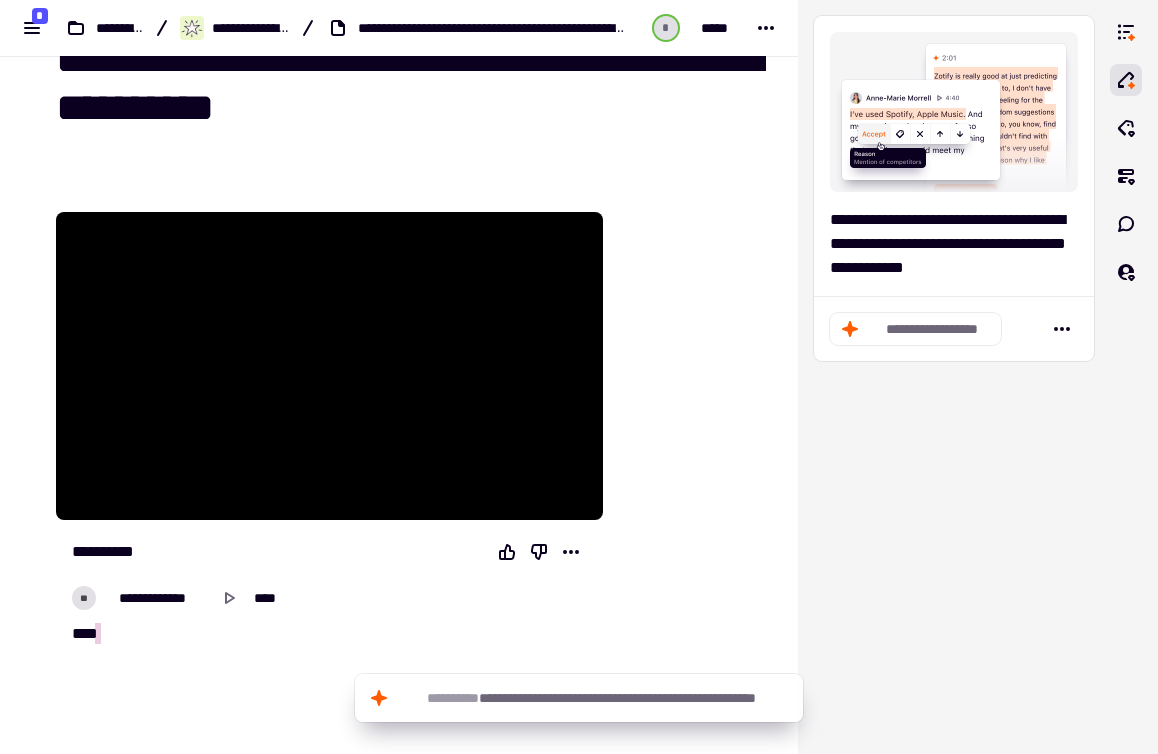 type on "**" 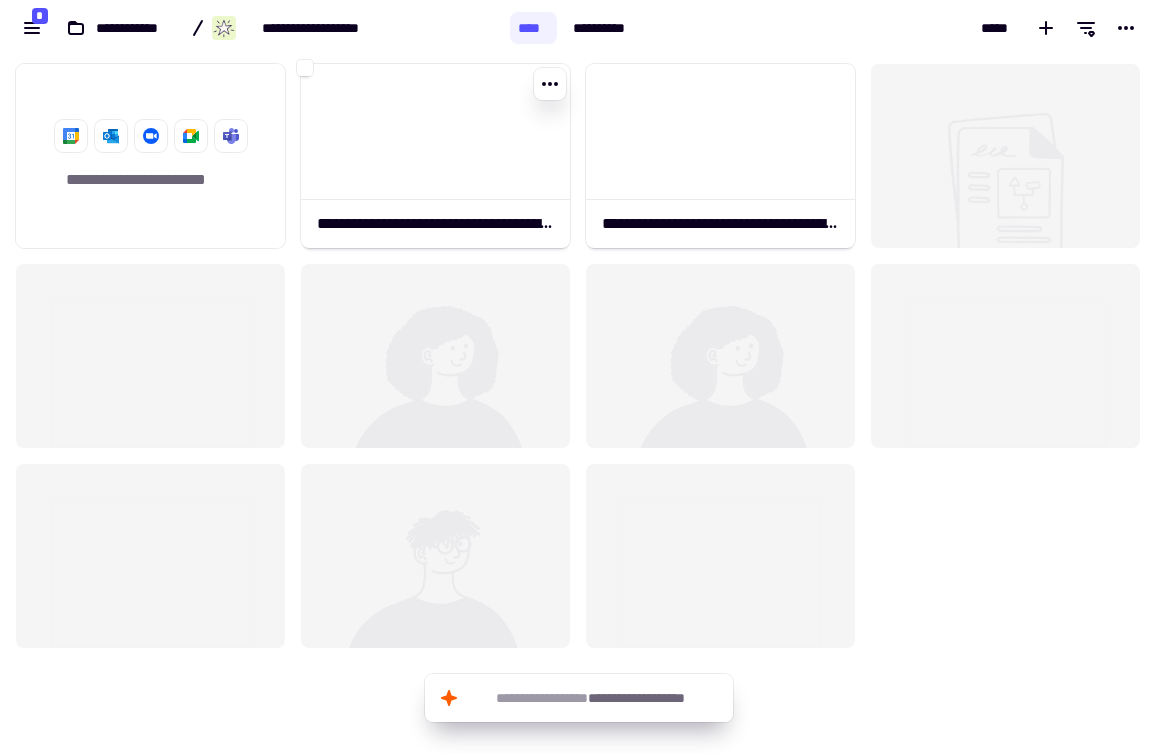 scroll, scrollTop: 1, scrollLeft: 1, axis: both 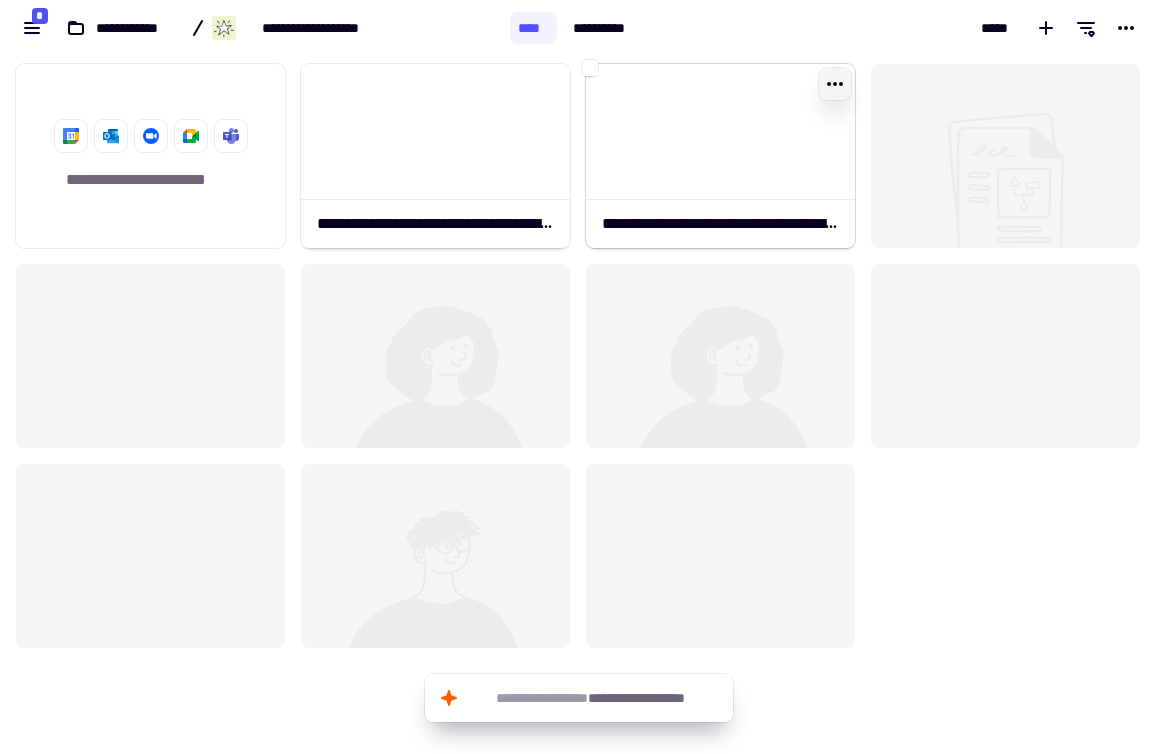 click 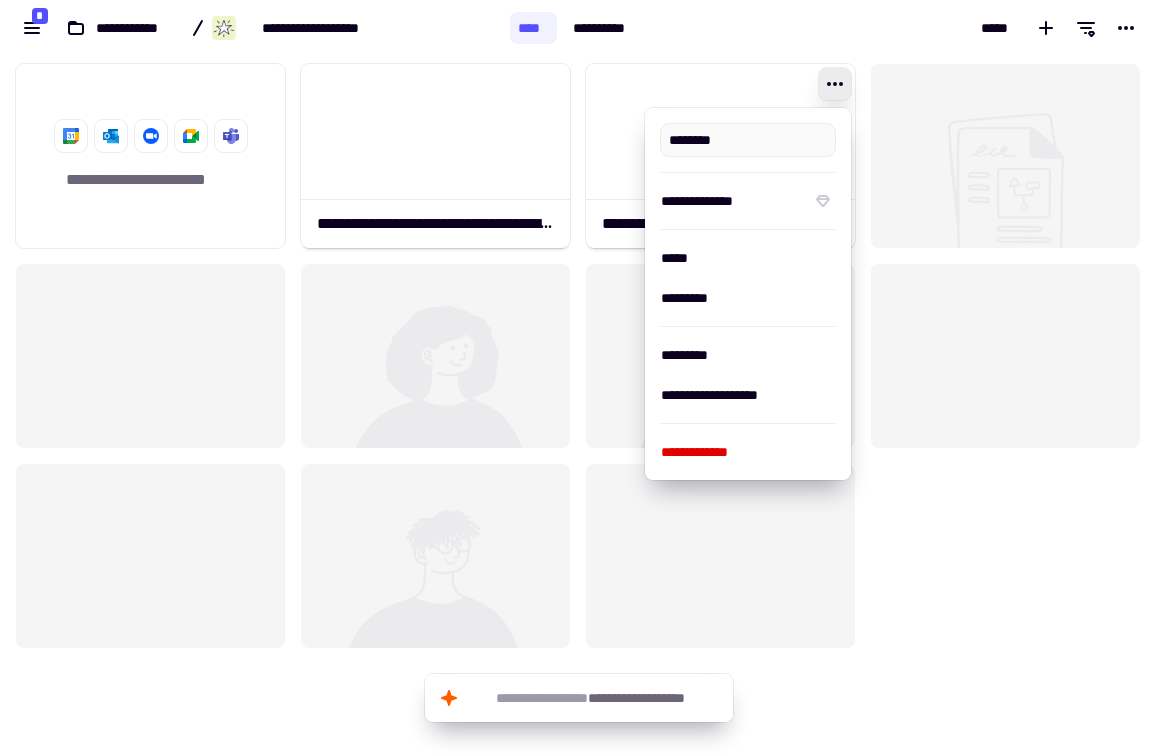 type on "**********" 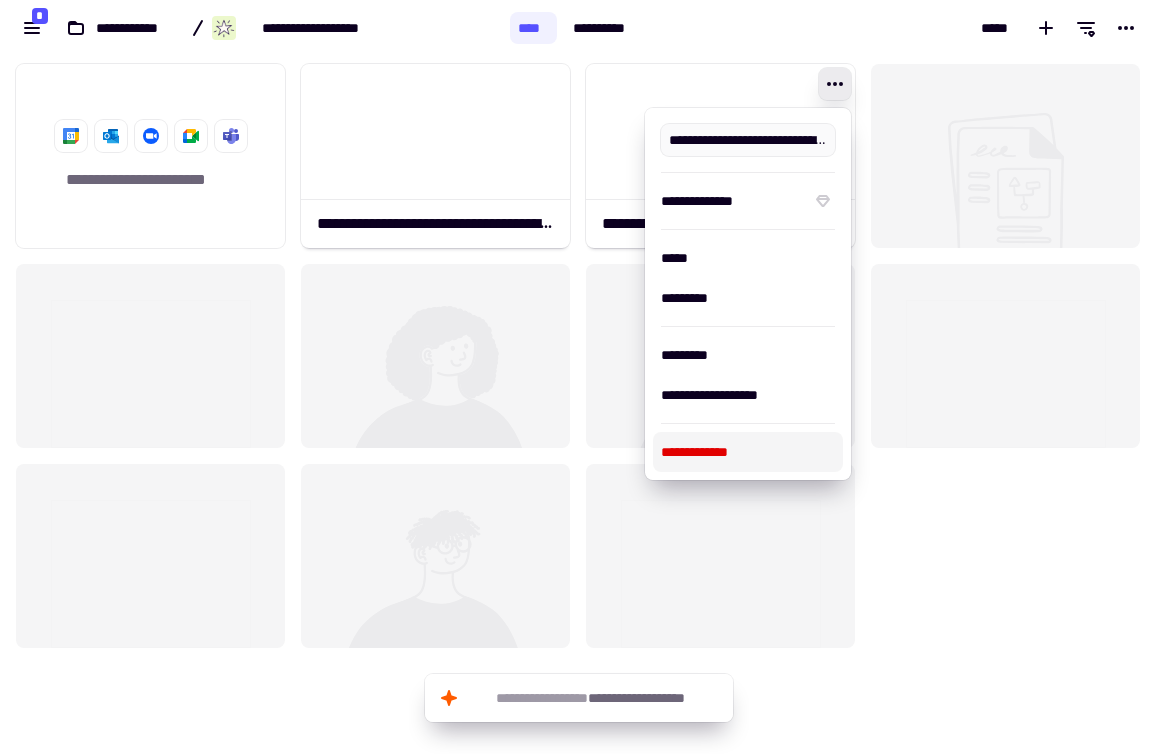 click on "**********" at bounding box center (748, 452) 